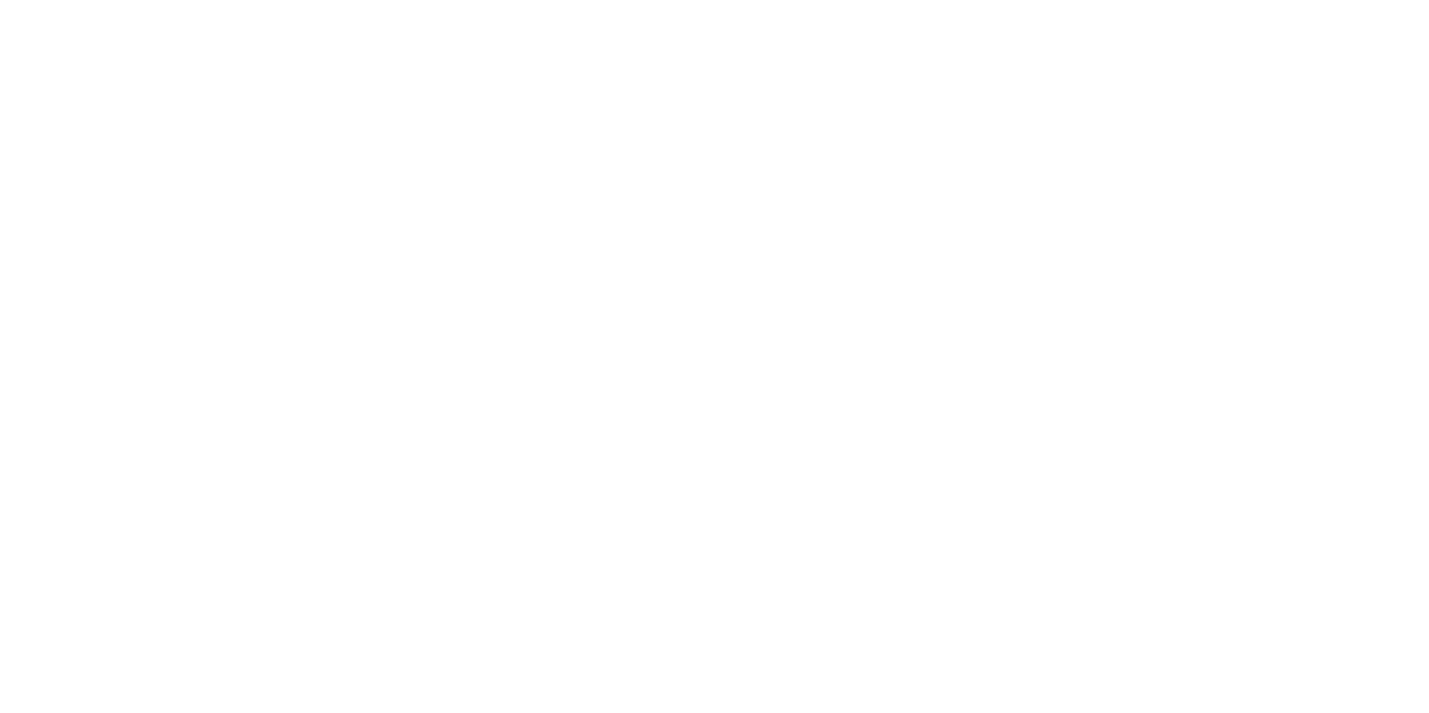 scroll, scrollTop: 0, scrollLeft: 0, axis: both 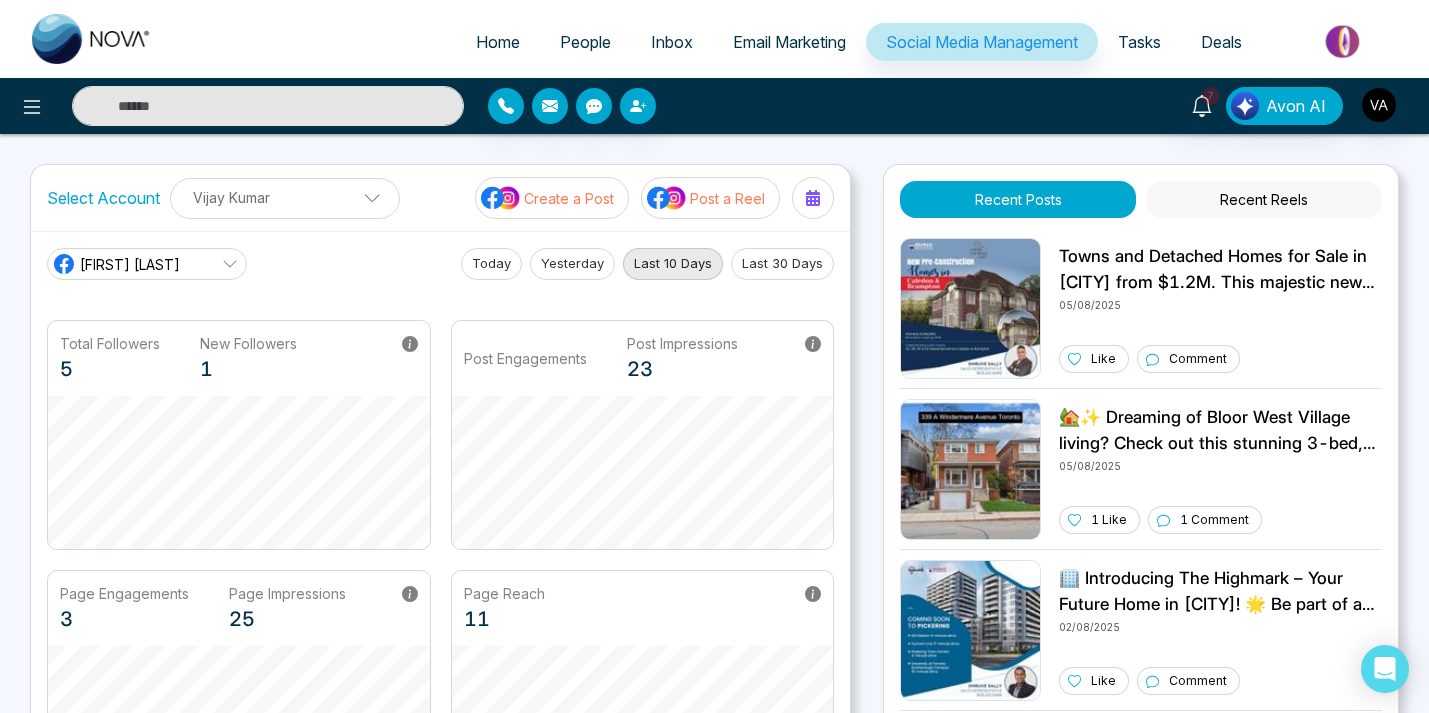 click on "Home People Inbox Email Marketing Social Media Management Tasks Deals 7 Avon AI Select Account [FIRST] [LAST]     [FIRST] [LAST]      Add Social Accounts   Create a Post Post a Reel [FIRST] [LAST] Today Yesterday Last 10 Days Last 30 Days Total Followers 5 New Followers 1 Post Engagements Post Impressions 23 Page Engagements 3 Page Impressions 25 Page Reach 11 Recent Posts Recent Reels 05/08/2025   Like   Comment 🏡✨ Dreaming of Bloor West Village living? Check out this stunning 3-bed, 3-bath detached home at 339 A Windermere Ave for $5250! Enjoy a beautiful backyard, garage, and unbeatable location just steps from shops & parks. 🌳🚲 DM for details or to book a showing! 🗝️🏠 05/08/2025   1   Like 1   Comment 02/08/2025   Like   Comment Birchley Park 02/08/2025   Like   Comment 31/07/2025   Like   Comment 30/07/2025   Like   Comment 🌷✨ Happy Victoria Day! Let’s celebrate the beauty of spring and the joy of togetherness. Enjoy the long weekend! 🎉🇨🇦 29/07/2025   Like   Comment 28/07/2025   Like" at bounding box center (714, 676) 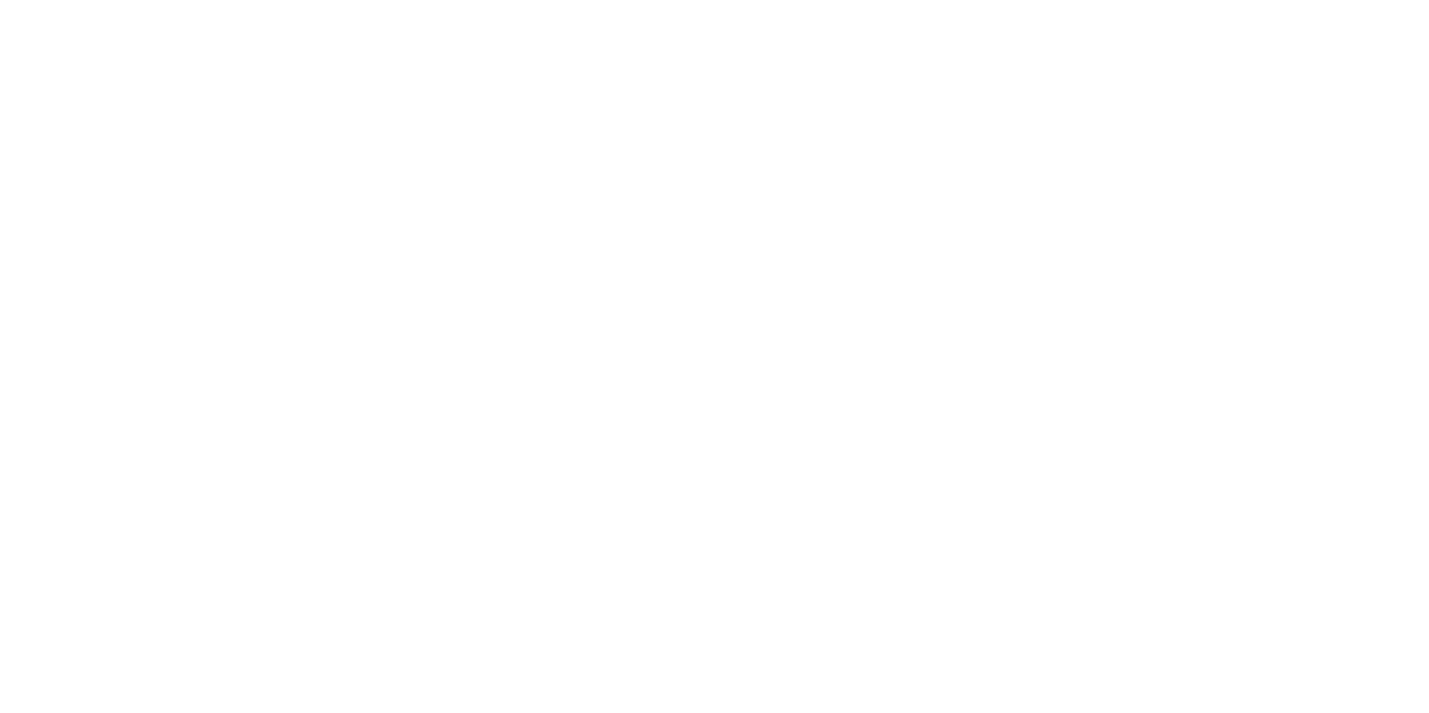 scroll, scrollTop: 0, scrollLeft: 0, axis: both 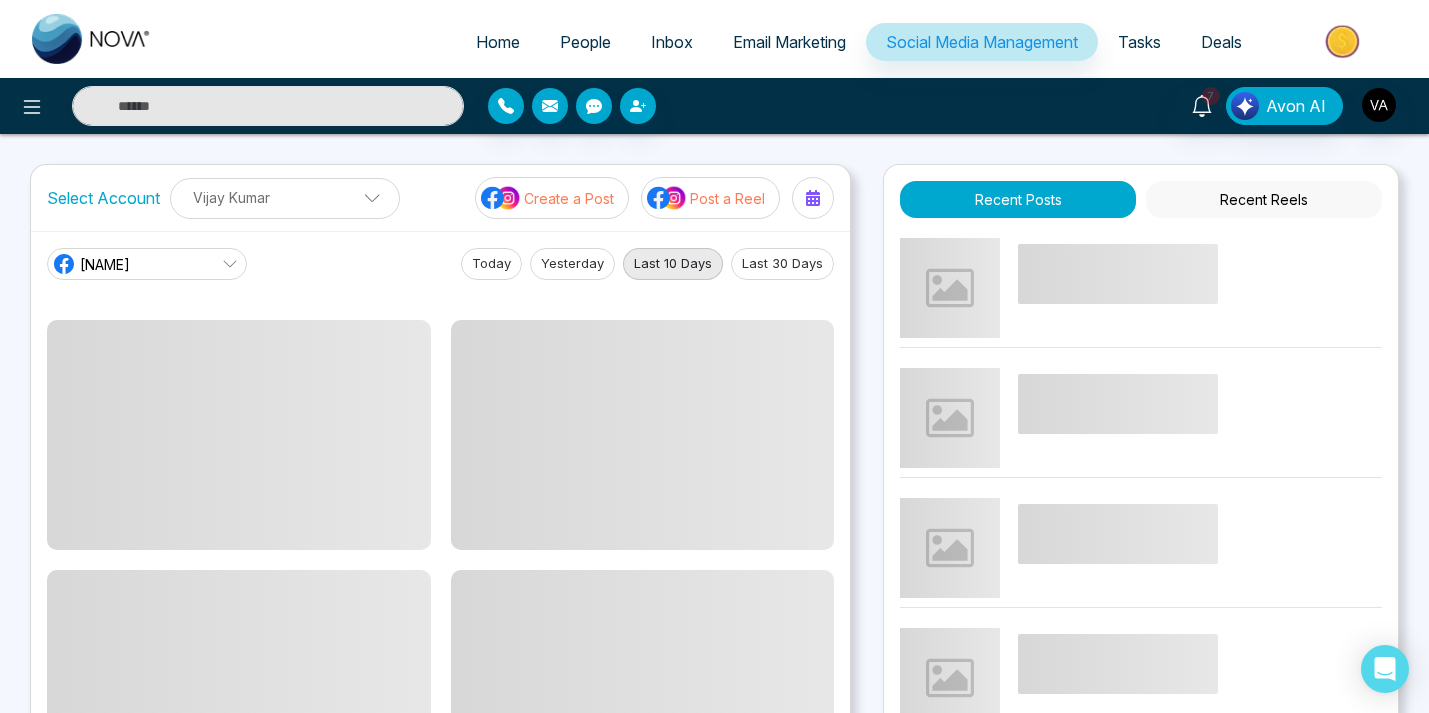 click on "7 Avon AI" at bounding box center [1131, 106] 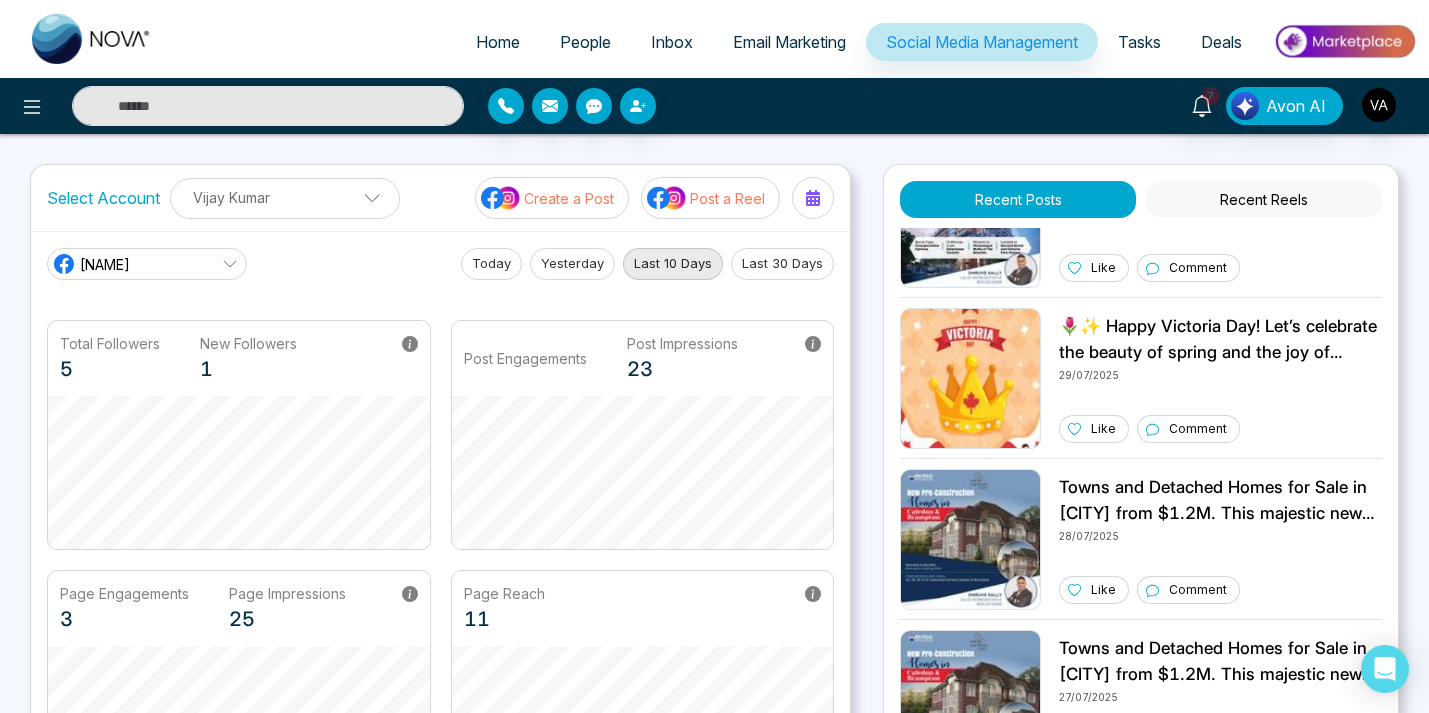 scroll, scrollTop: 0, scrollLeft: 0, axis: both 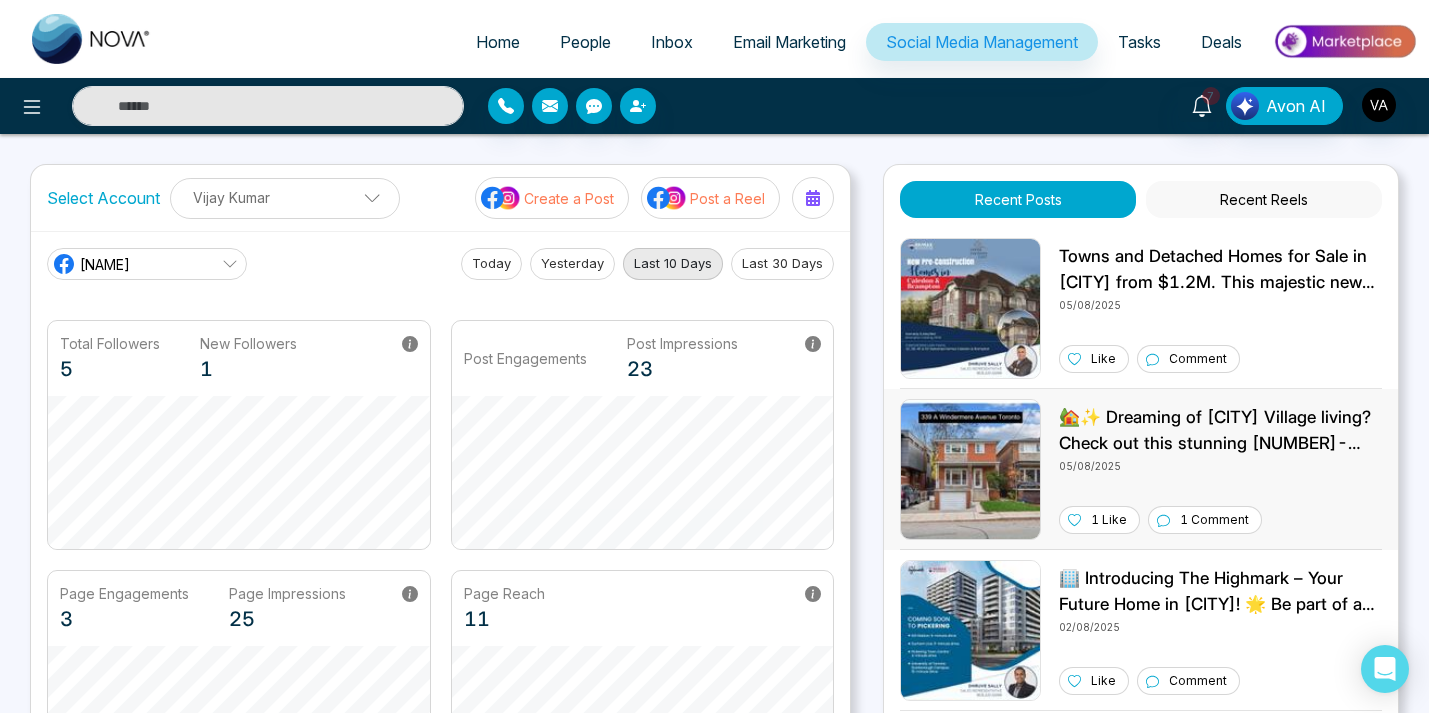 click on "1   Comment" at bounding box center [1214, 520] 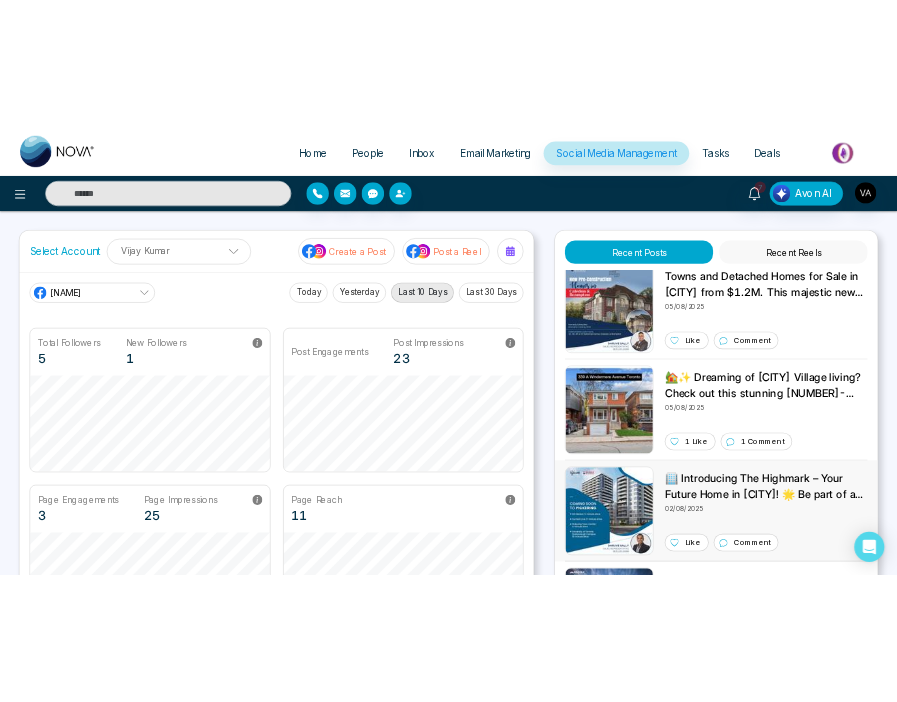 scroll, scrollTop: 39, scrollLeft: 0, axis: vertical 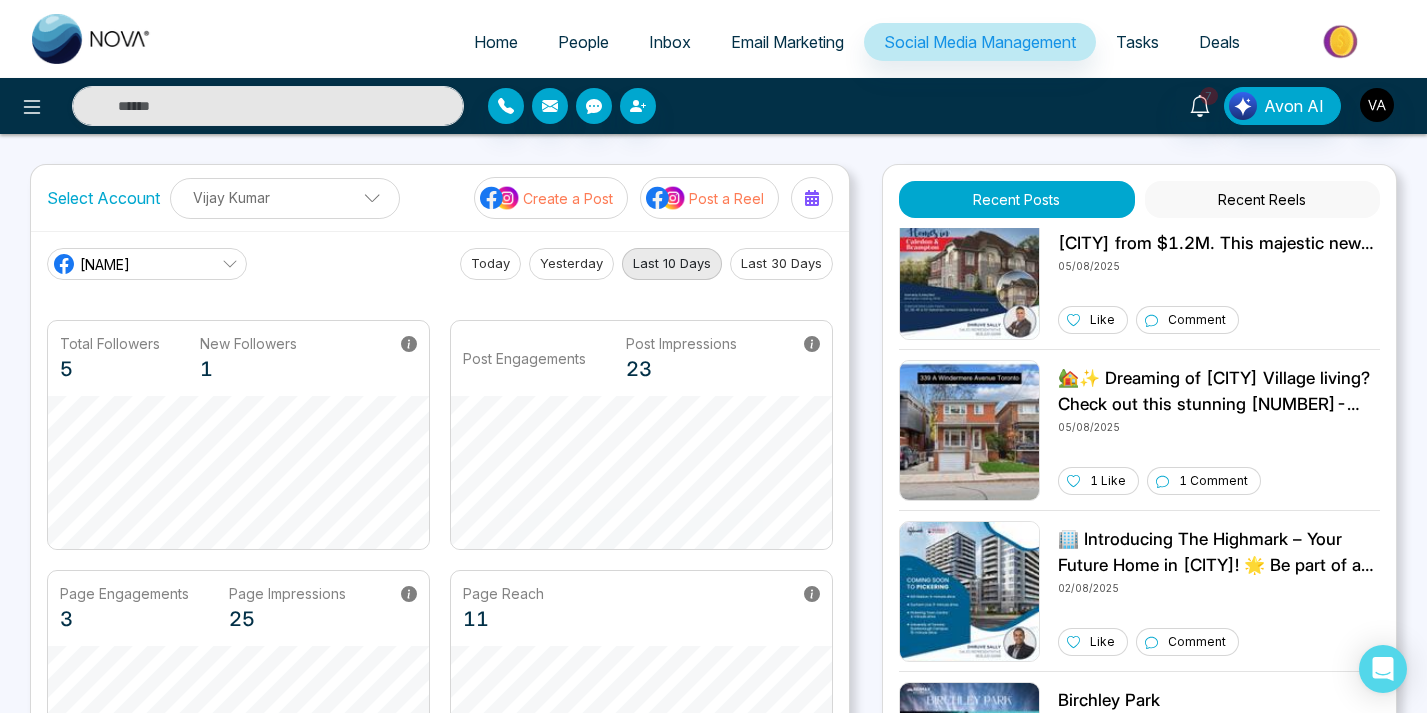 click on "7 Avon AI" at bounding box center [1129, 106] 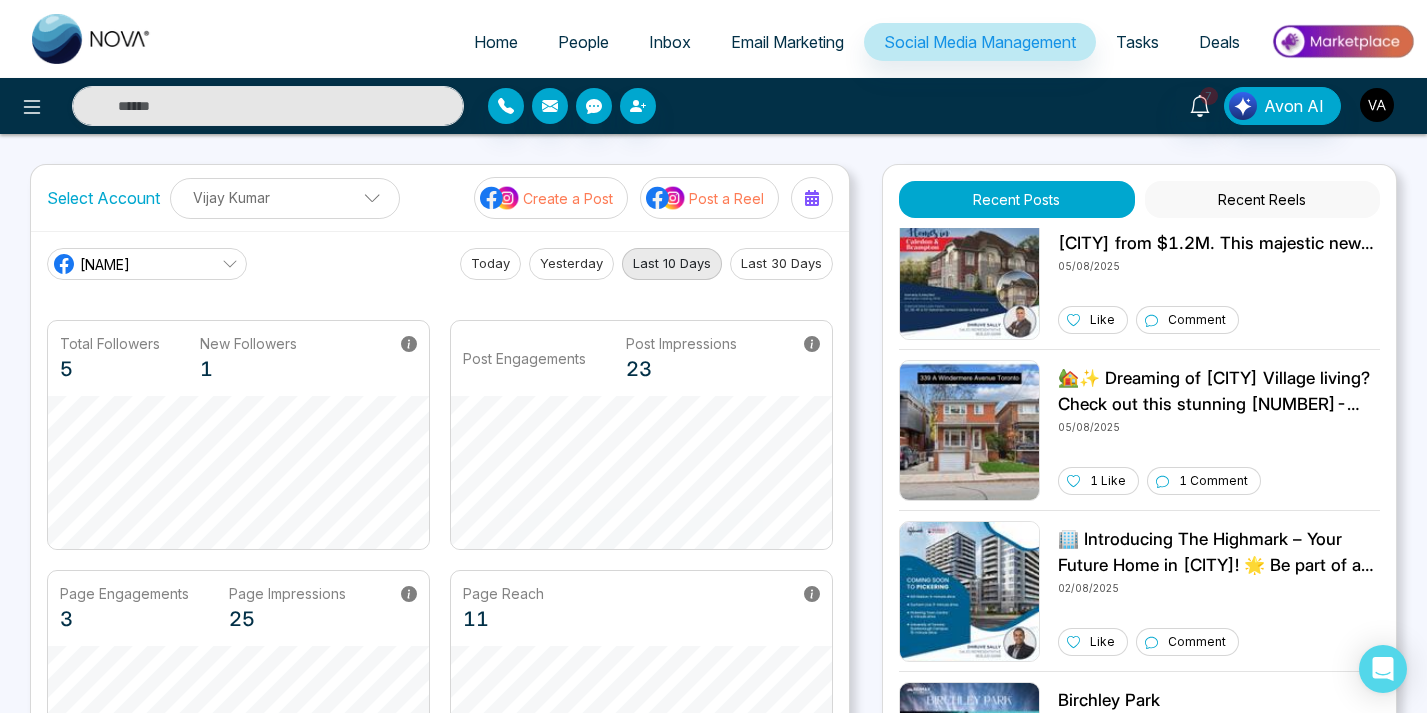 click at bounding box center [1377, 105] 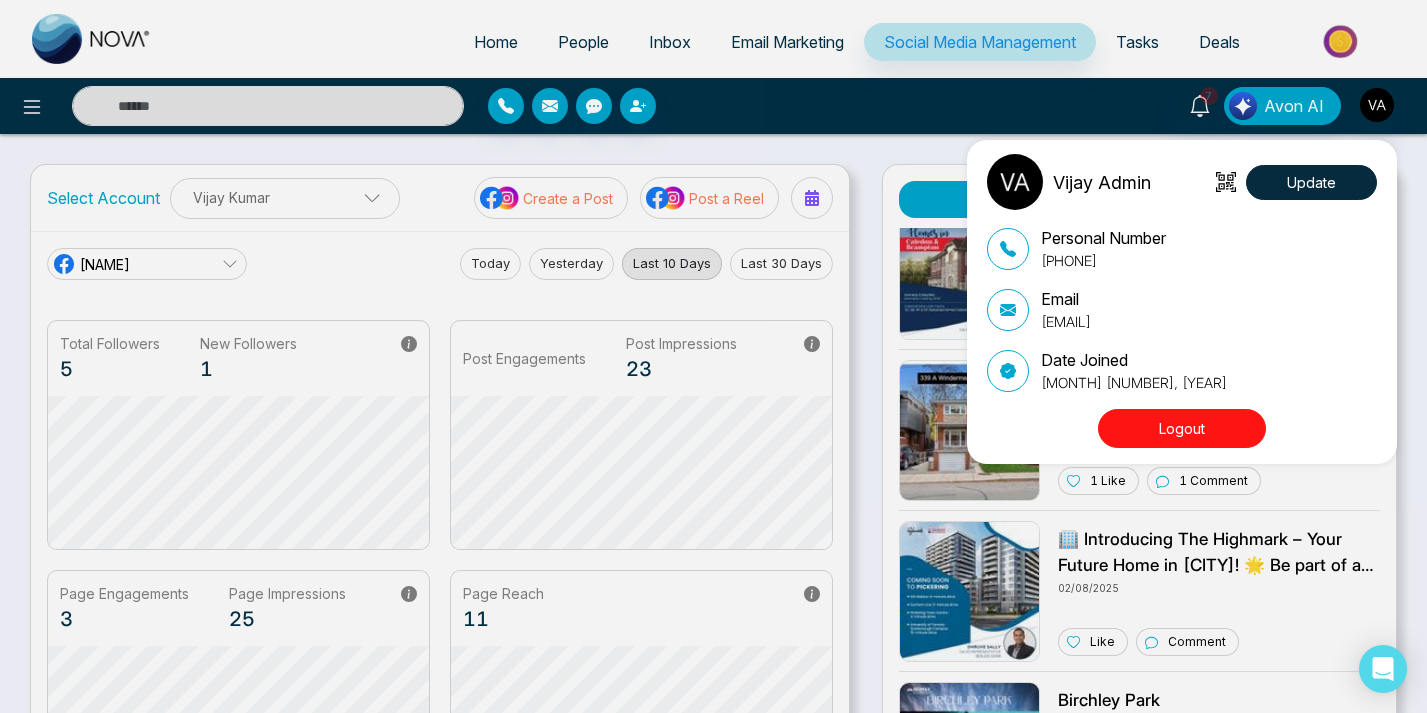 click on "Vijay Admin Update Personal Number +918975542824 Email vijay@mmnovatech.com Date Joined September 19, 2024 Logout" at bounding box center (713, 356) 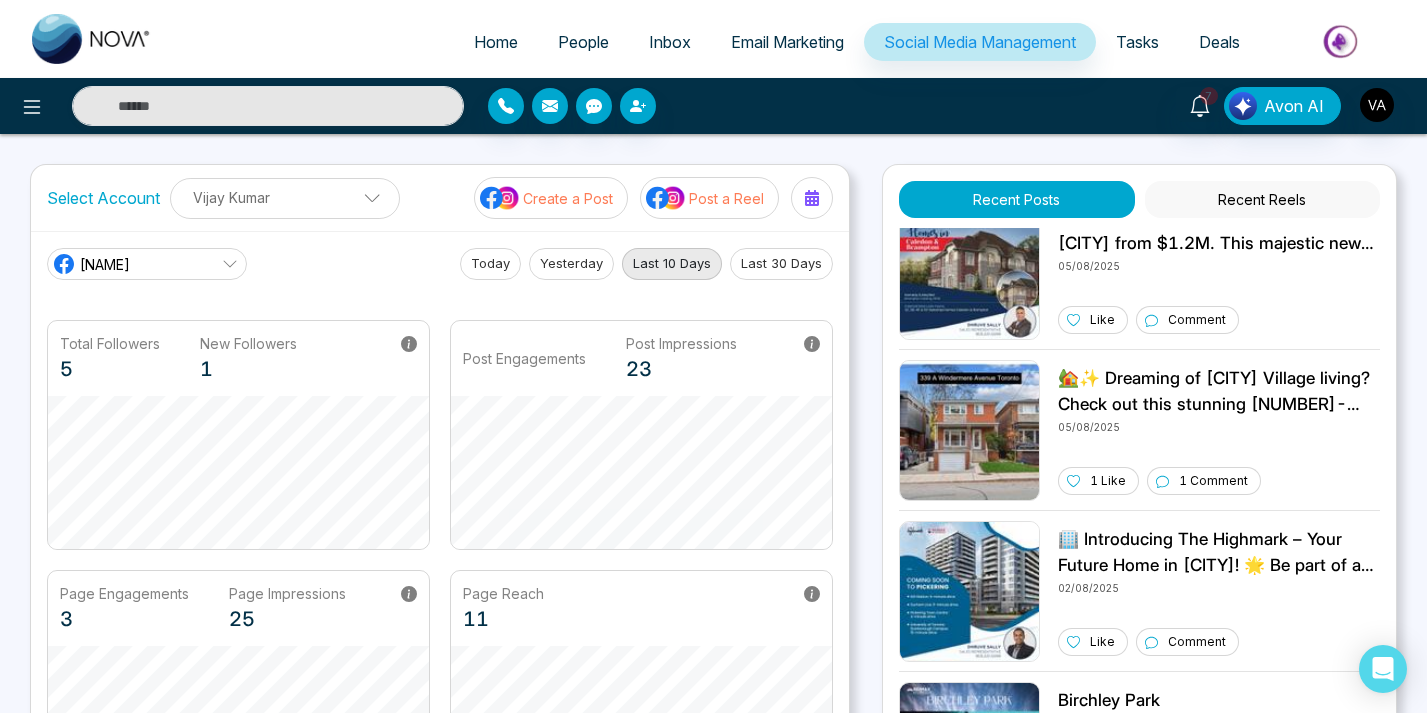 click on "7 Avon AI" at bounding box center [1129, 106] 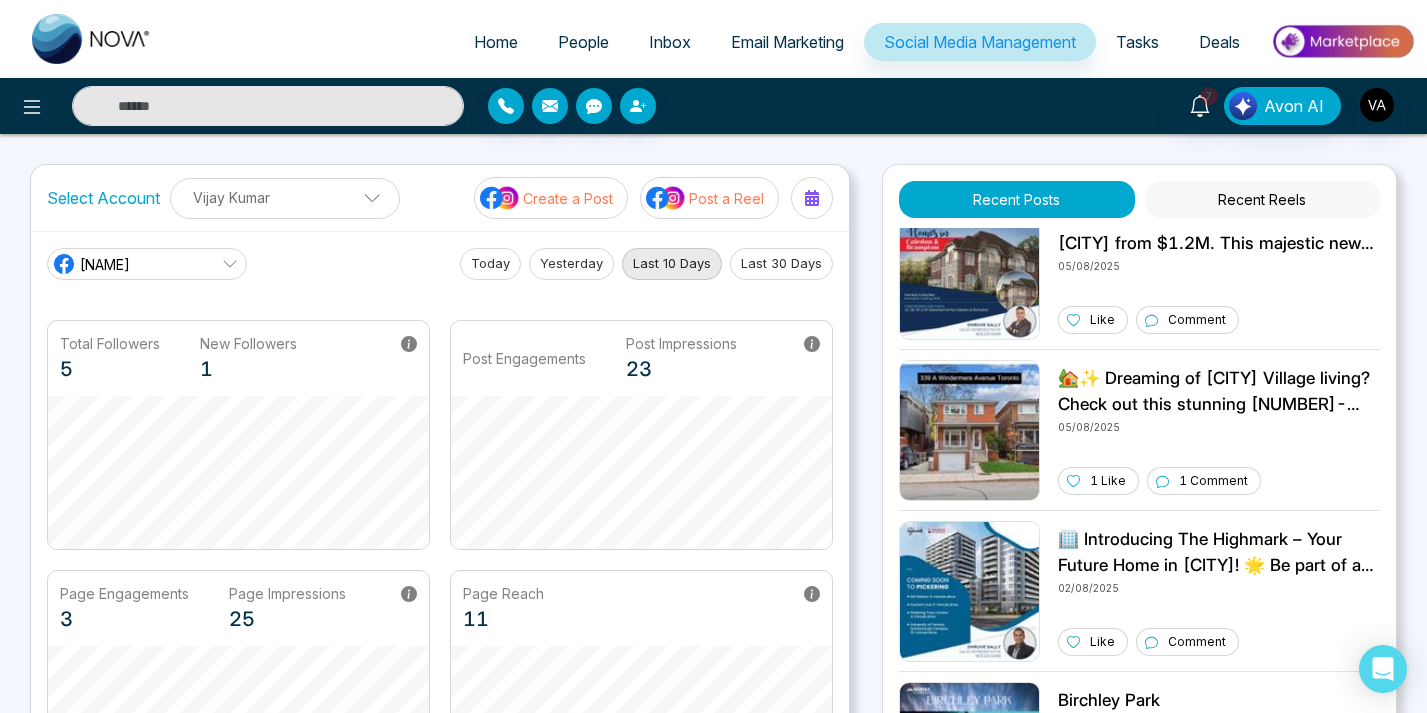 click 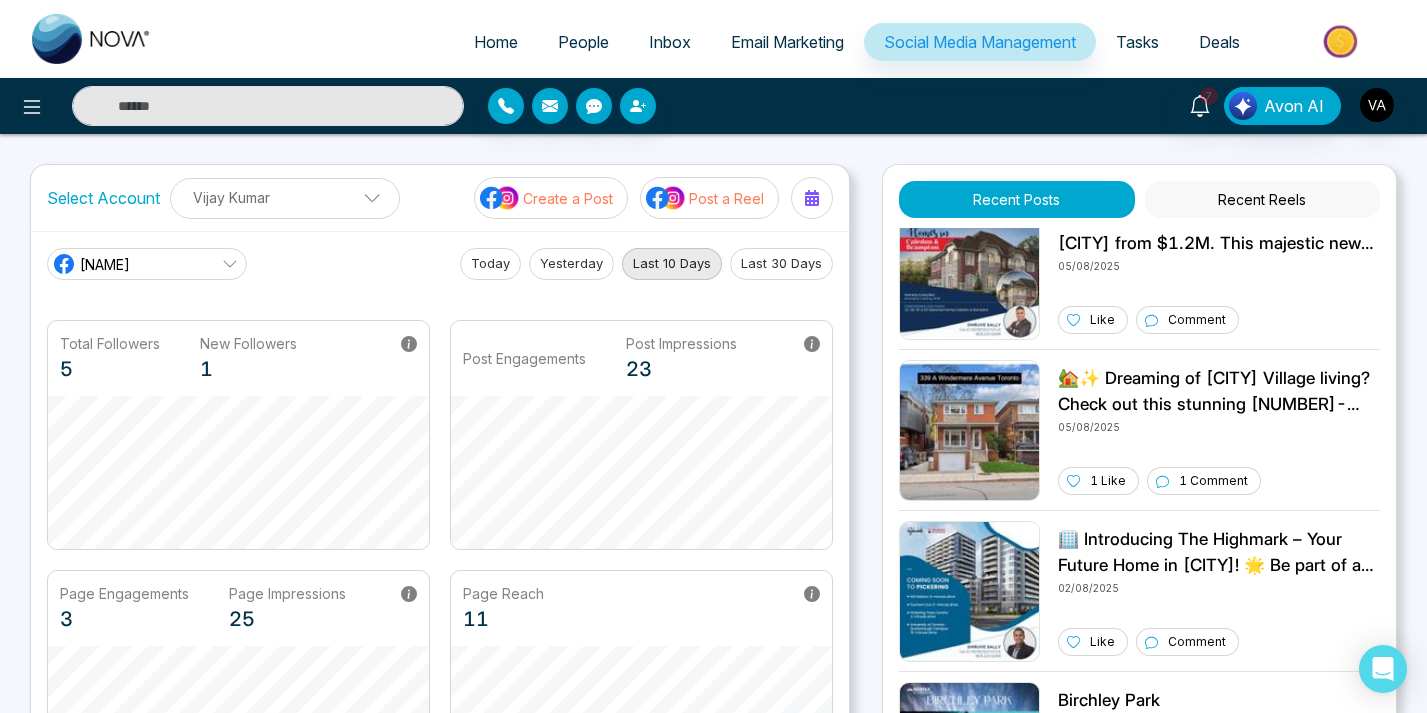 click on "Vijay N Today Yesterday Last 10 Days Last 30 Days Total Followers 5 New Followers 1 Post Engagements Post Impressions 23 Page Engagements 3 Page Impressions 25 Page Reach 11" at bounding box center (440, 524) 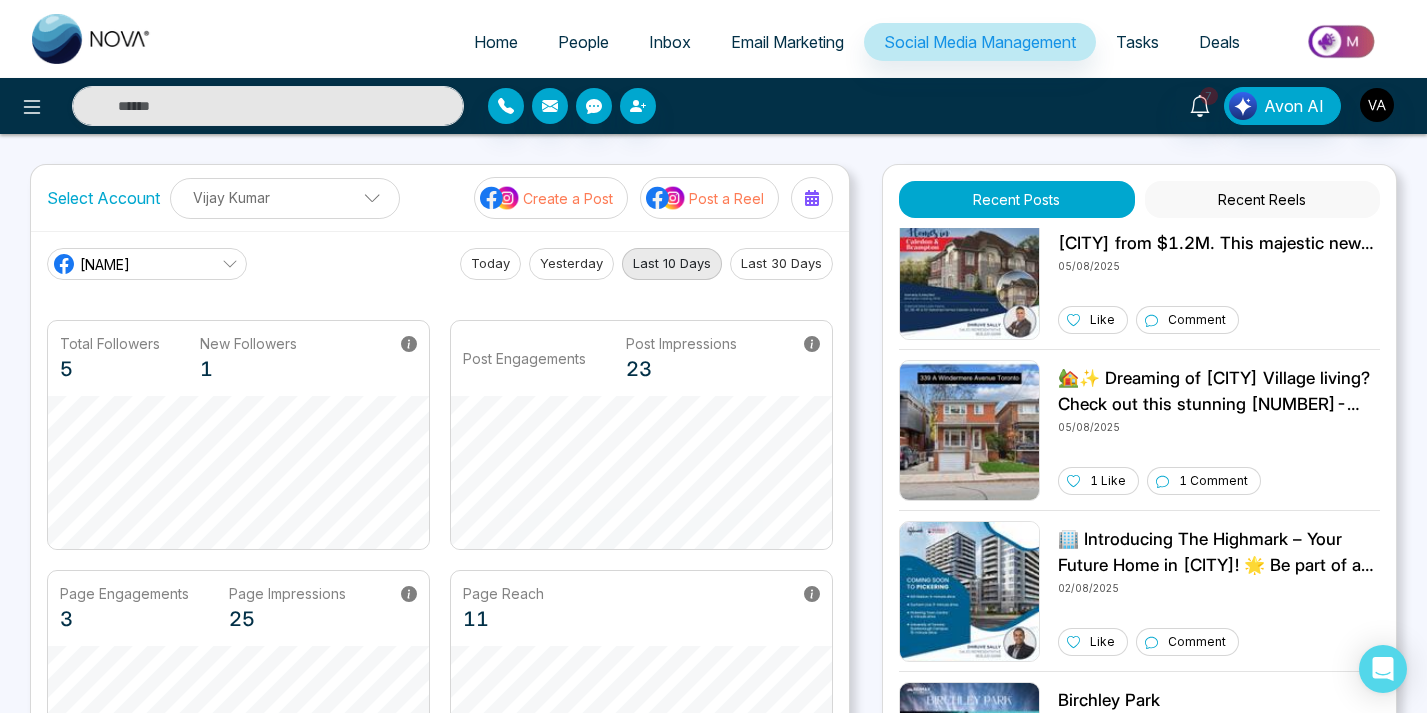 click on "7 Avon AI" at bounding box center (1129, 106) 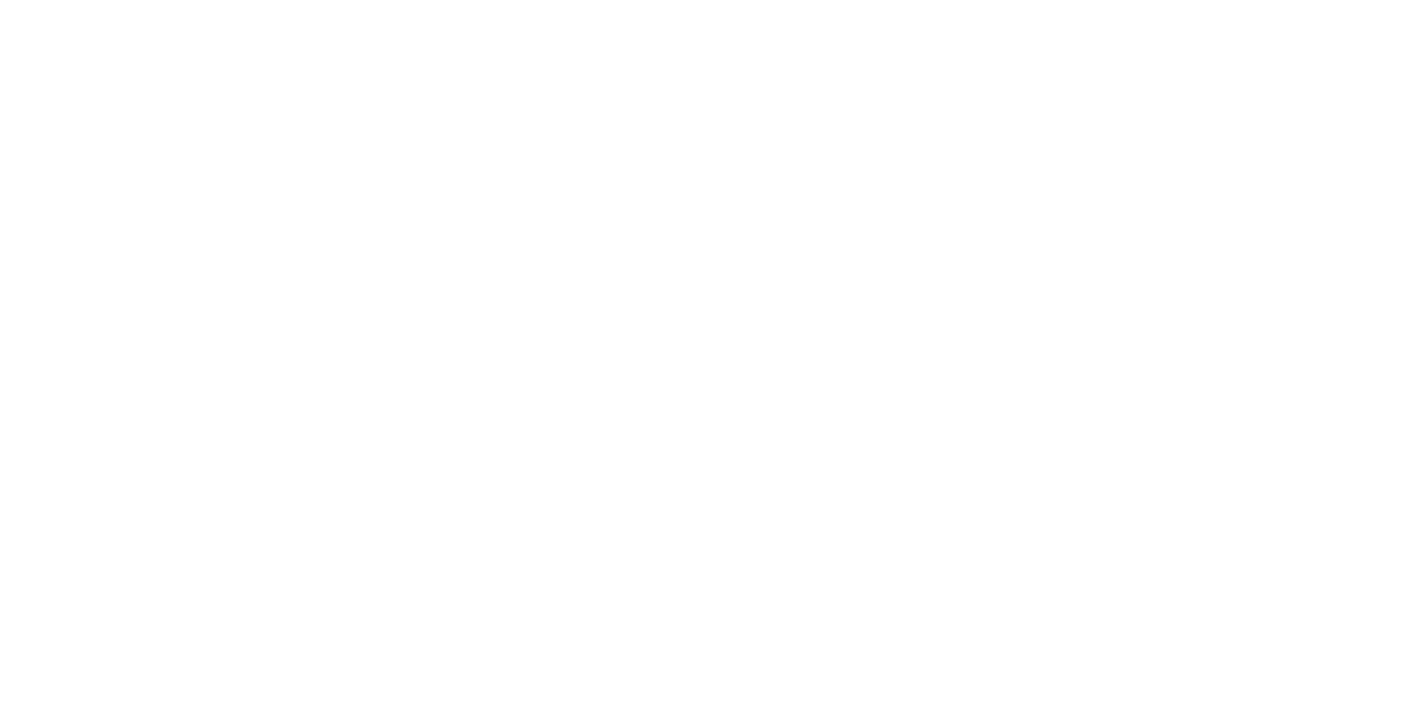 scroll, scrollTop: 0, scrollLeft: 0, axis: both 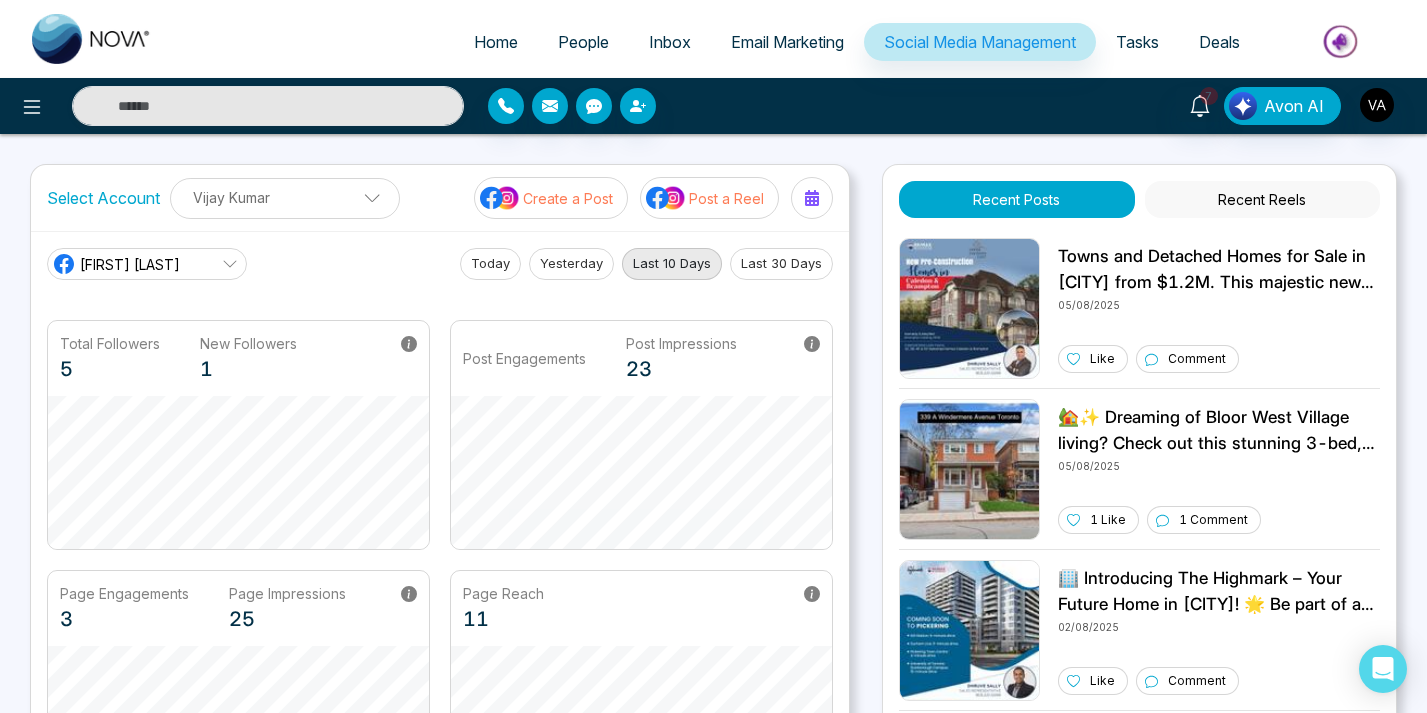 click on "7 Avon AI" at bounding box center (713, 106) 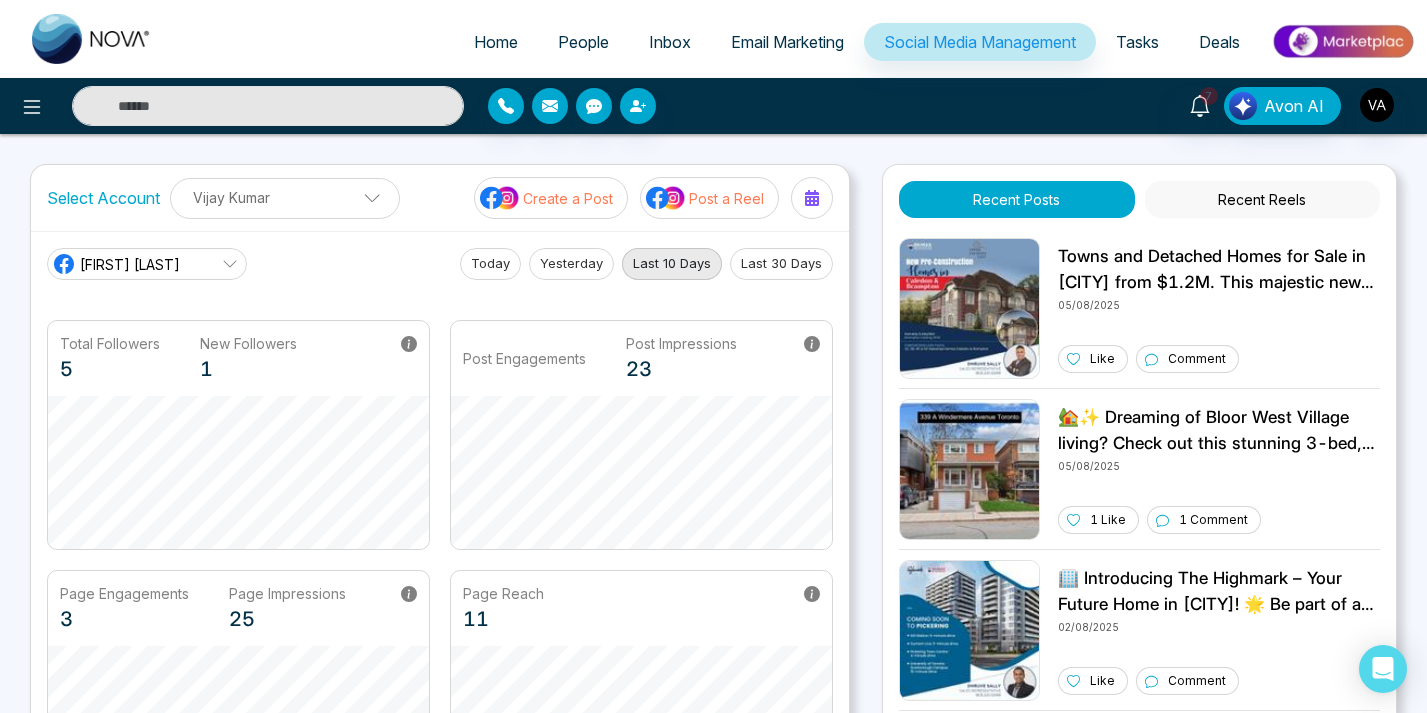 click on "7 Avon AI" at bounding box center [713, 106] 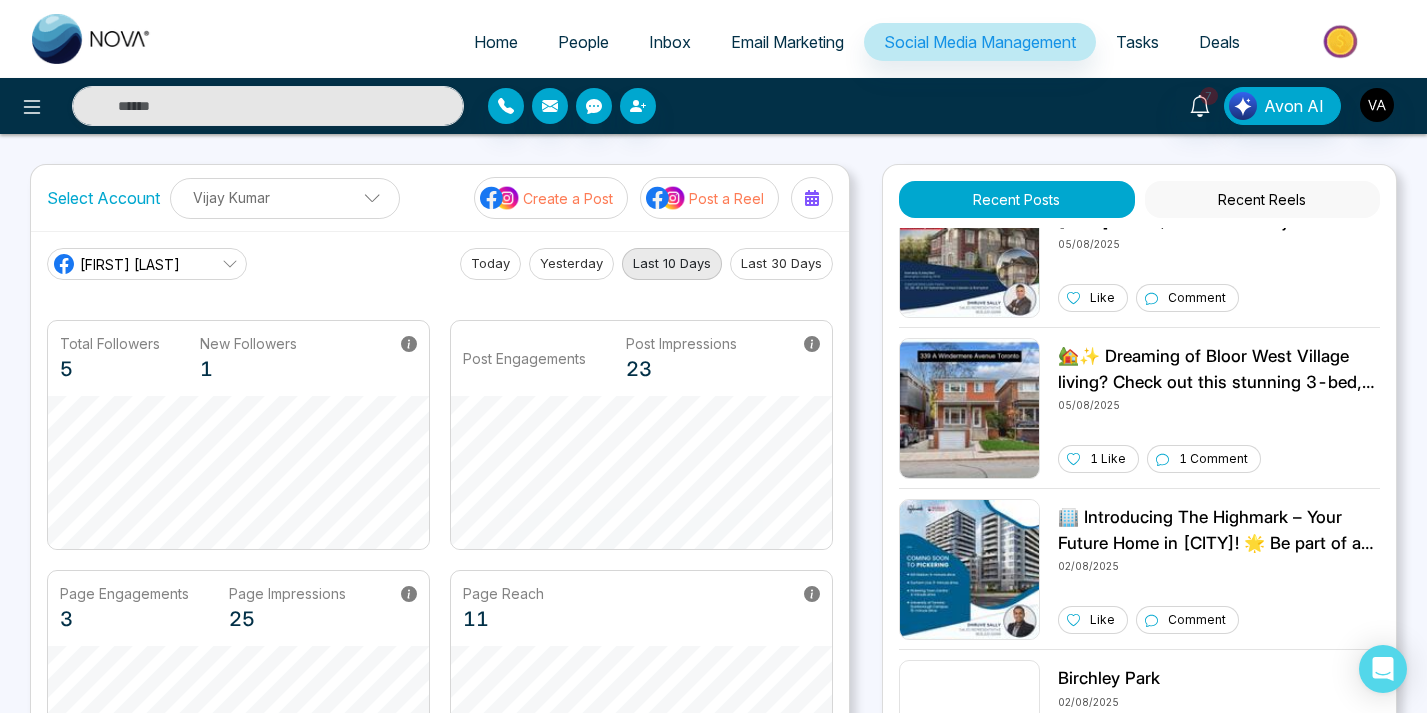 scroll, scrollTop: 0, scrollLeft: 0, axis: both 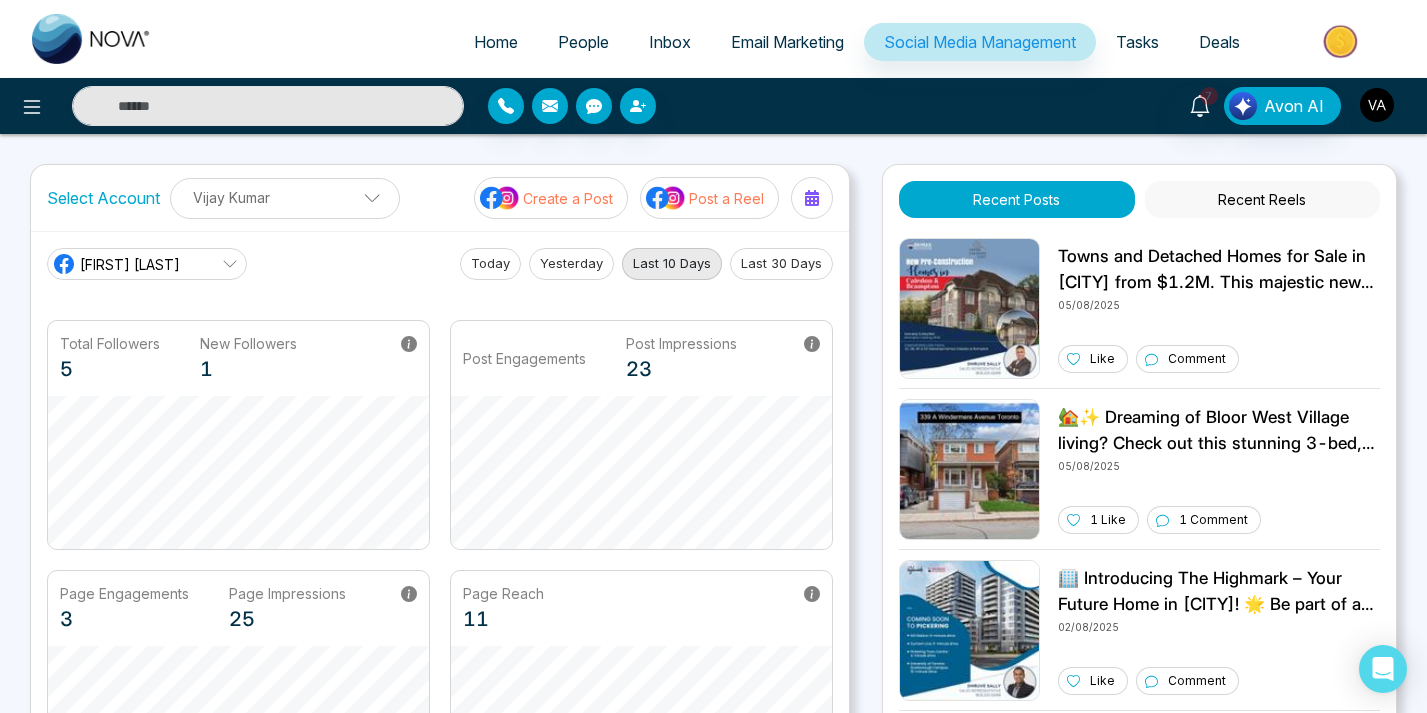 click at bounding box center (1377, 105) 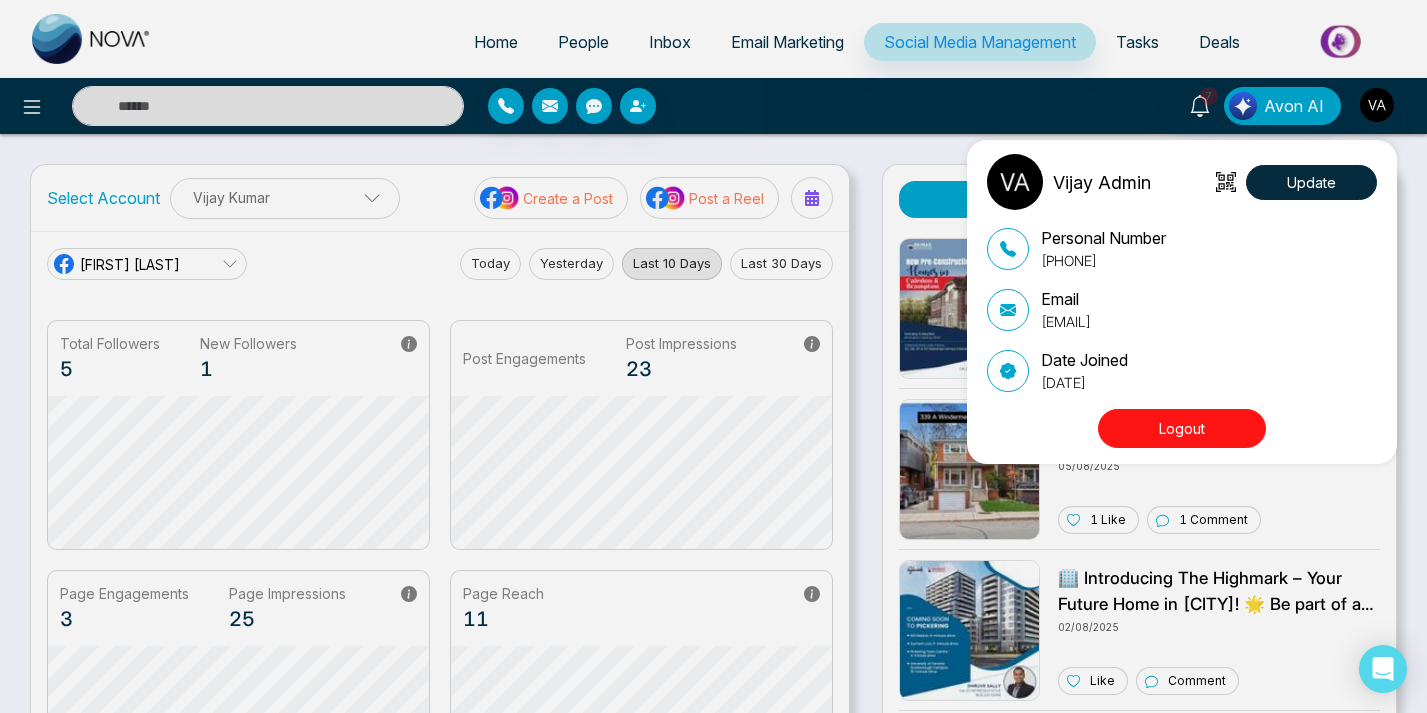 click on "Logout" at bounding box center (1182, 428) 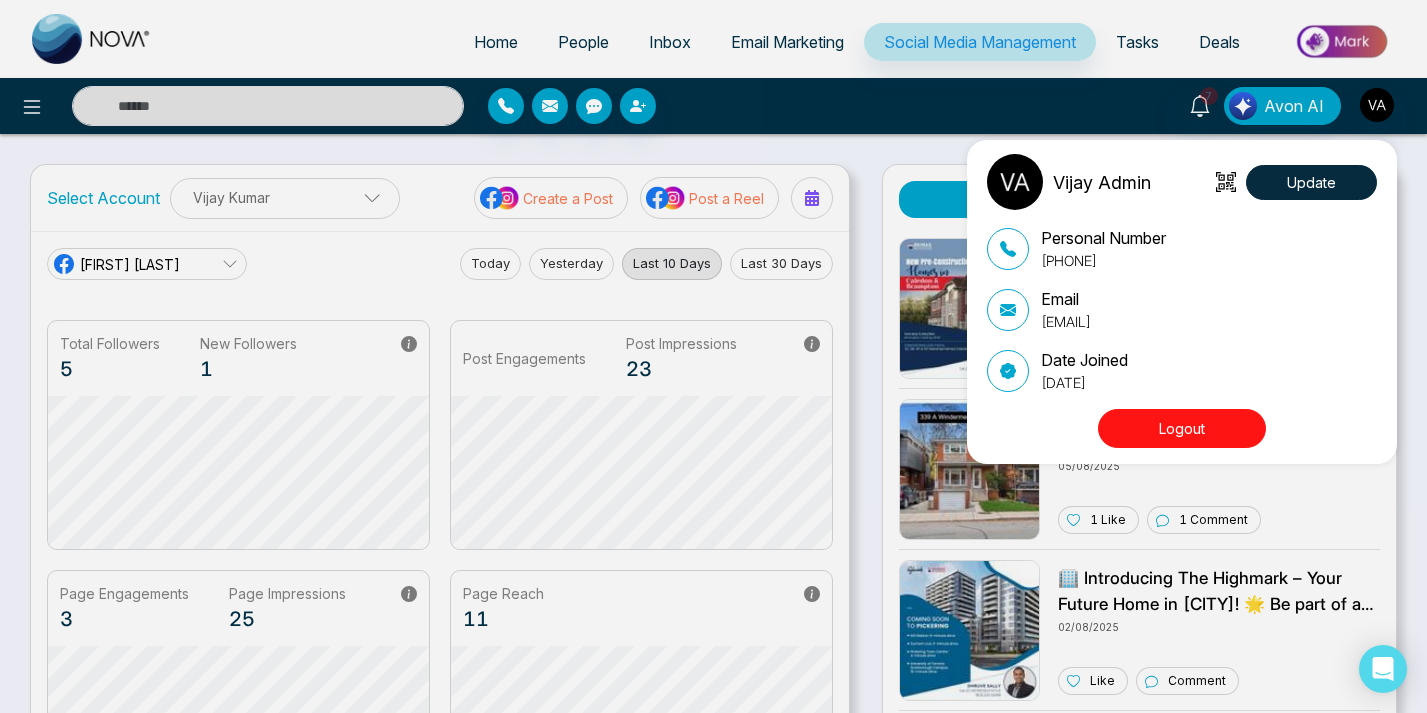 click on "Logout" at bounding box center (1182, 428) 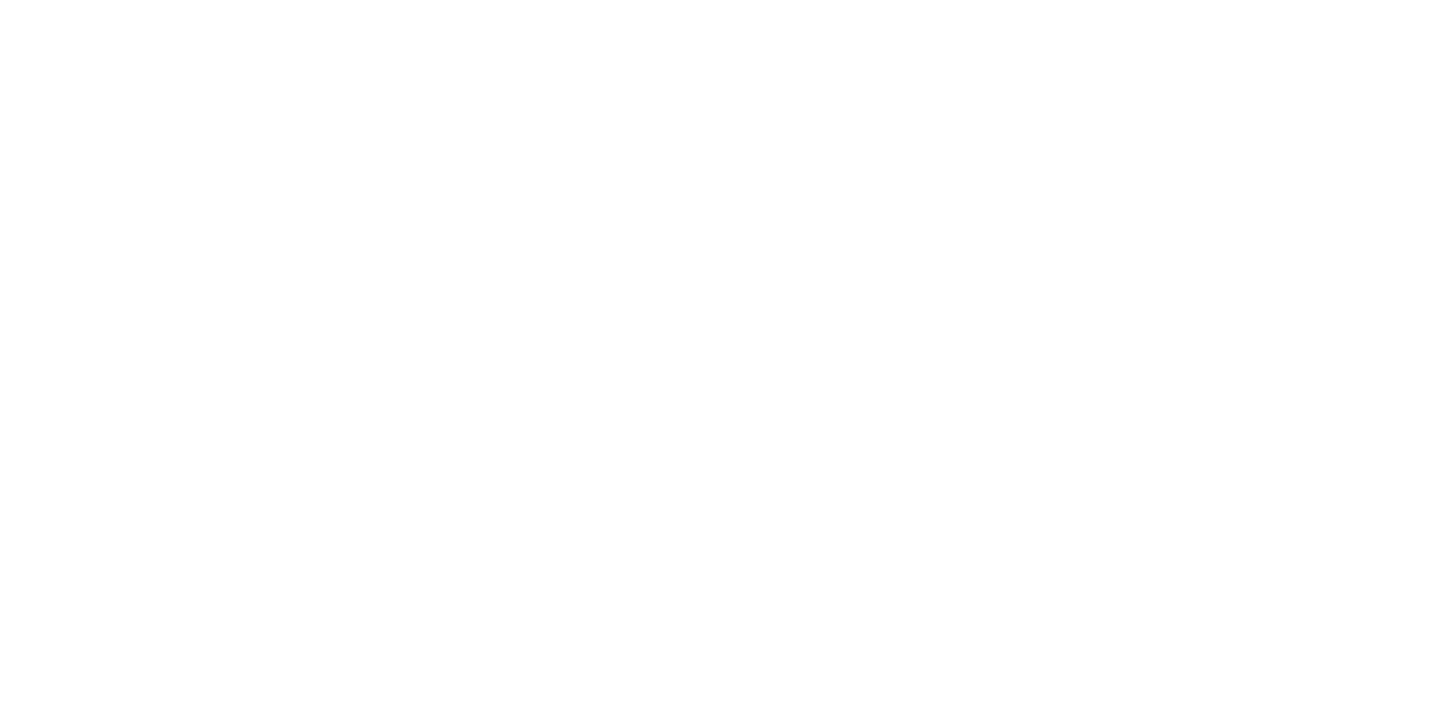 scroll, scrollTop: 0, scrollLeft: 0, axis: both 